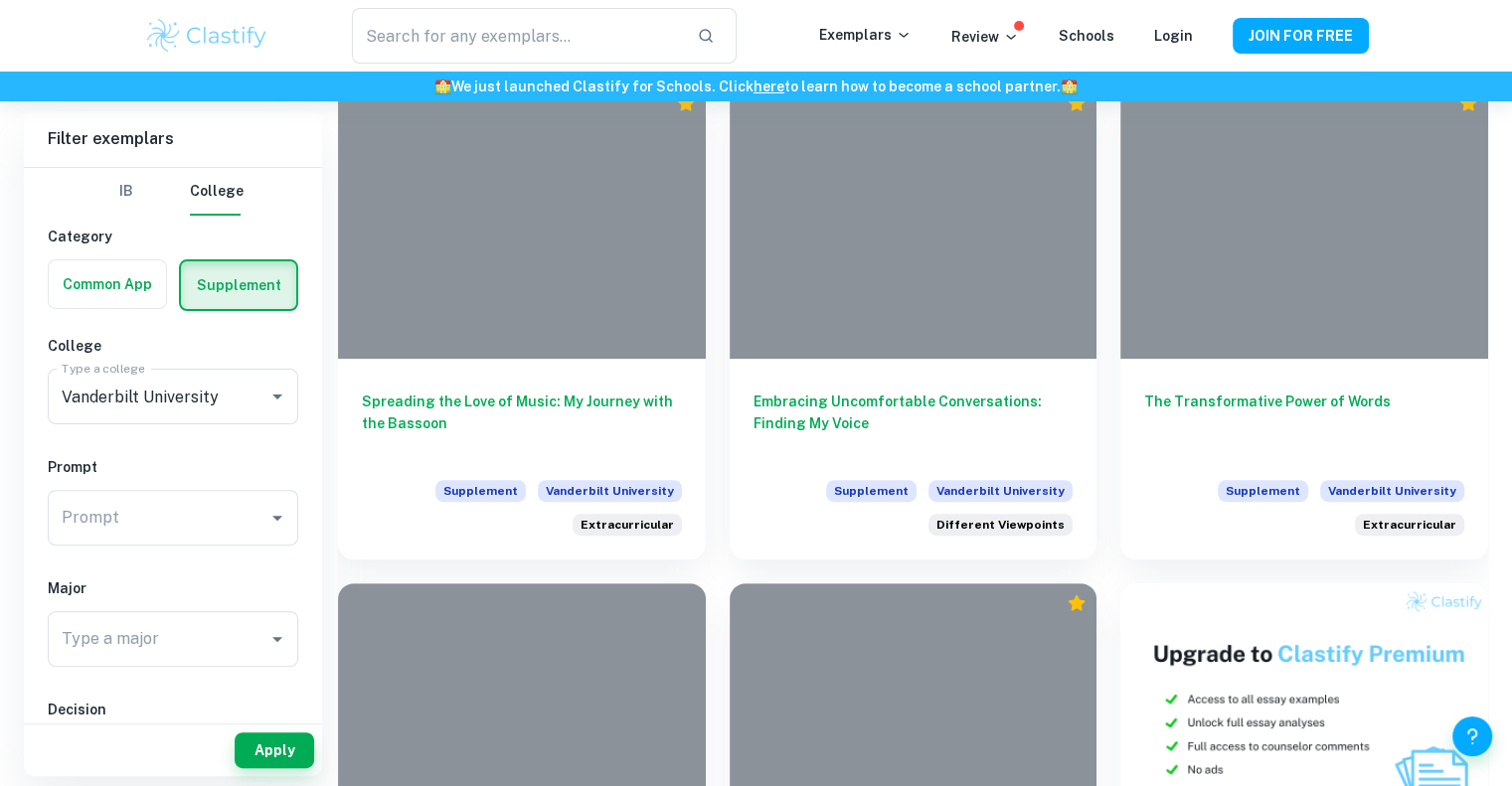 scroll, scrollTop: 491, scrollLeft: 0, axis: vertical 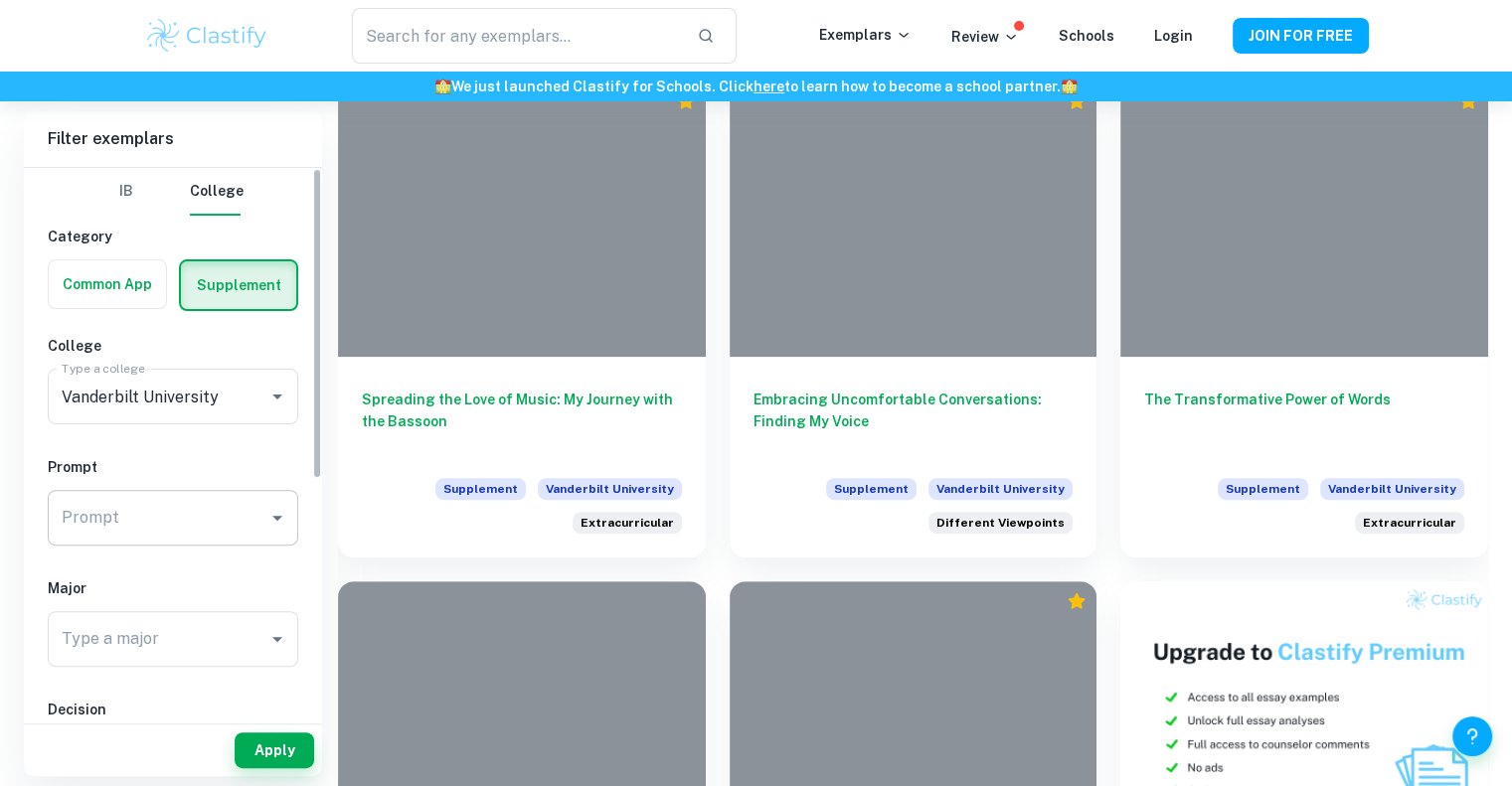 click on "Prompt" at bounding box center (173, 518) 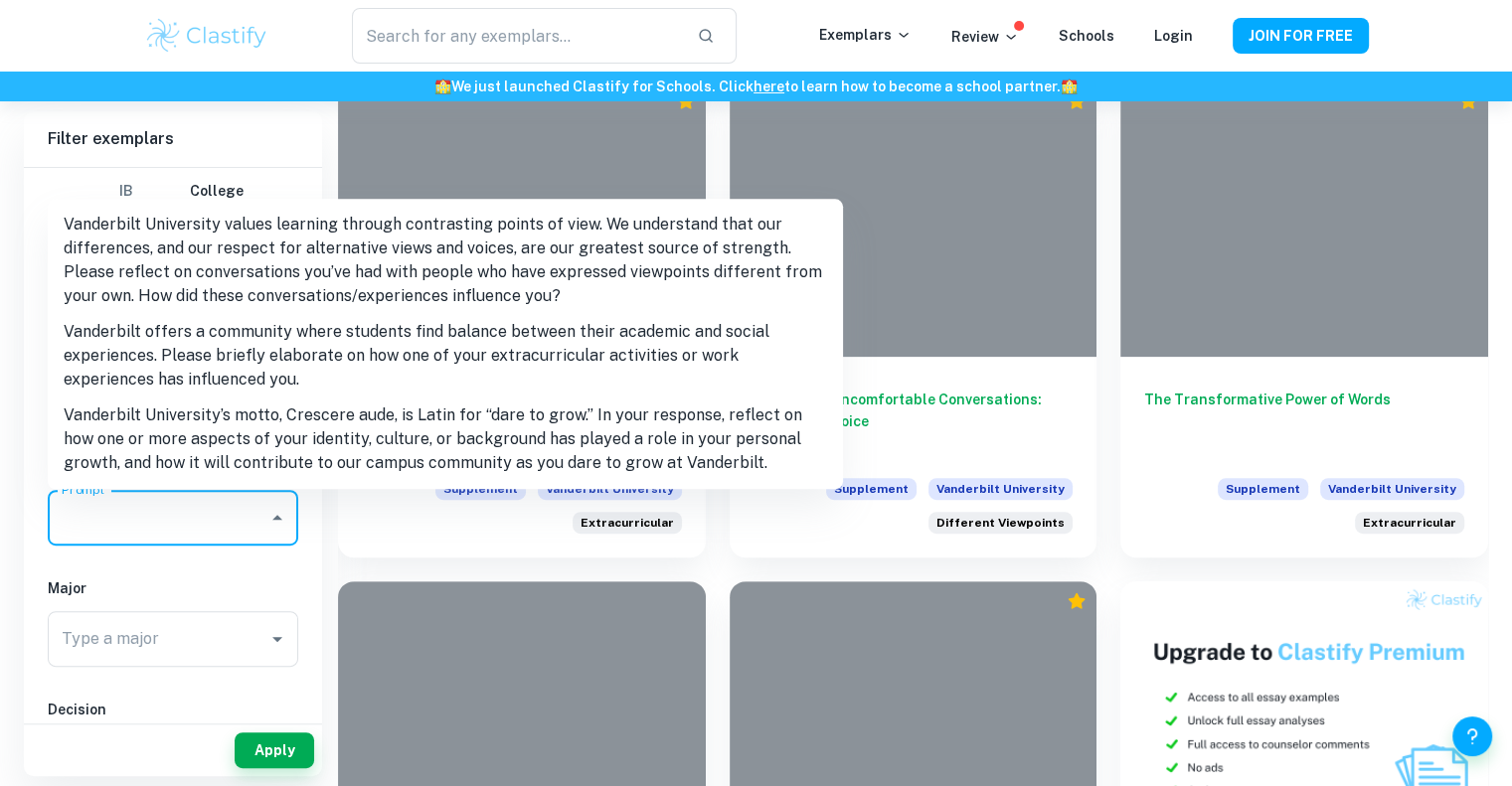 click on "Vanderbilt University’s motto, Crescere aude, is Latin for “dare to grow.” In your response, reflect on how one or more aspects of your identity, culture, or background has played a role in your personal growth, and how it will contribute to our campus community as you dare to grow at Vanderbilt." at bounding box center (445, 439) 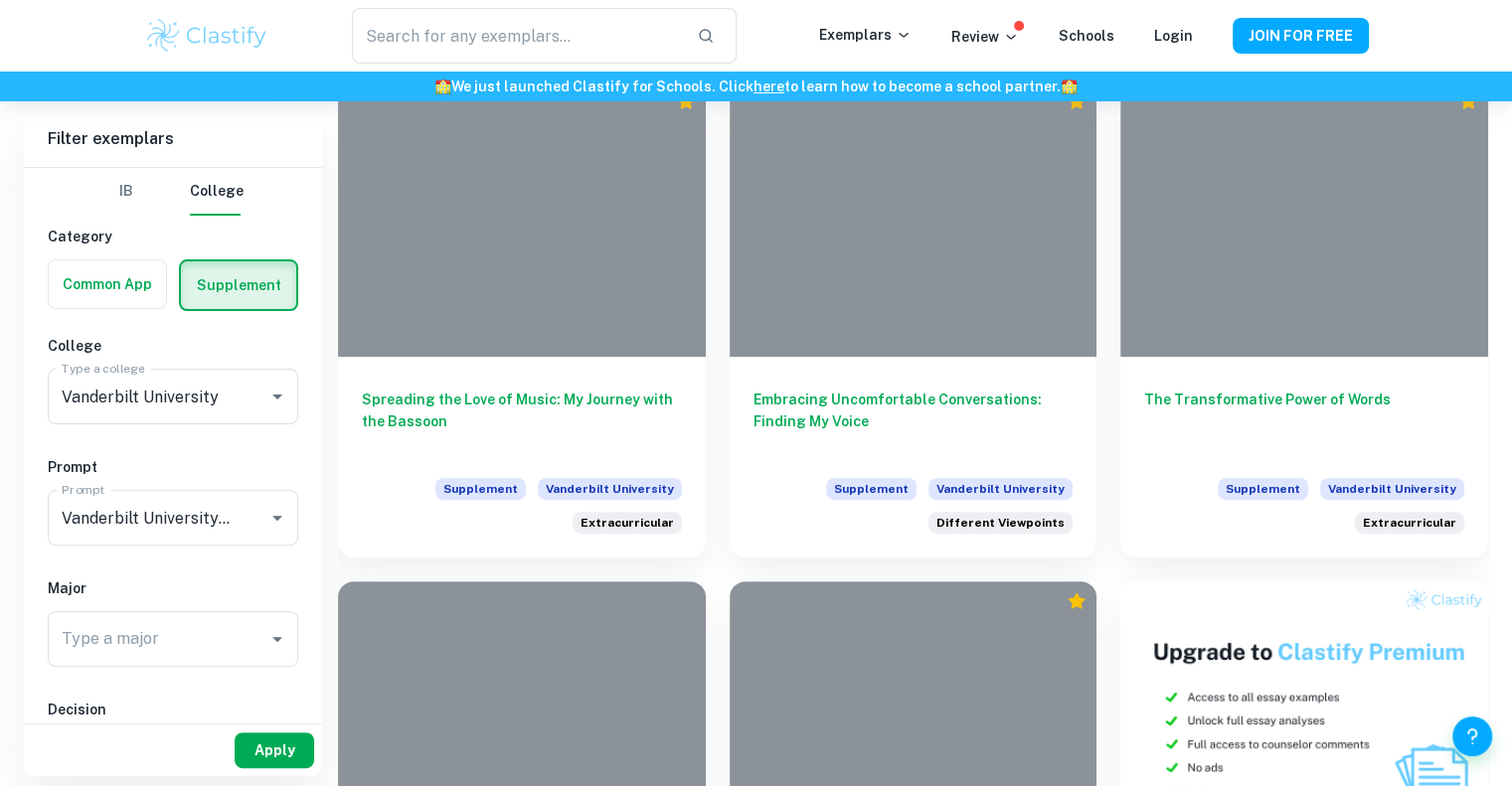 click on "Apply" at bounding box center (274, 750) 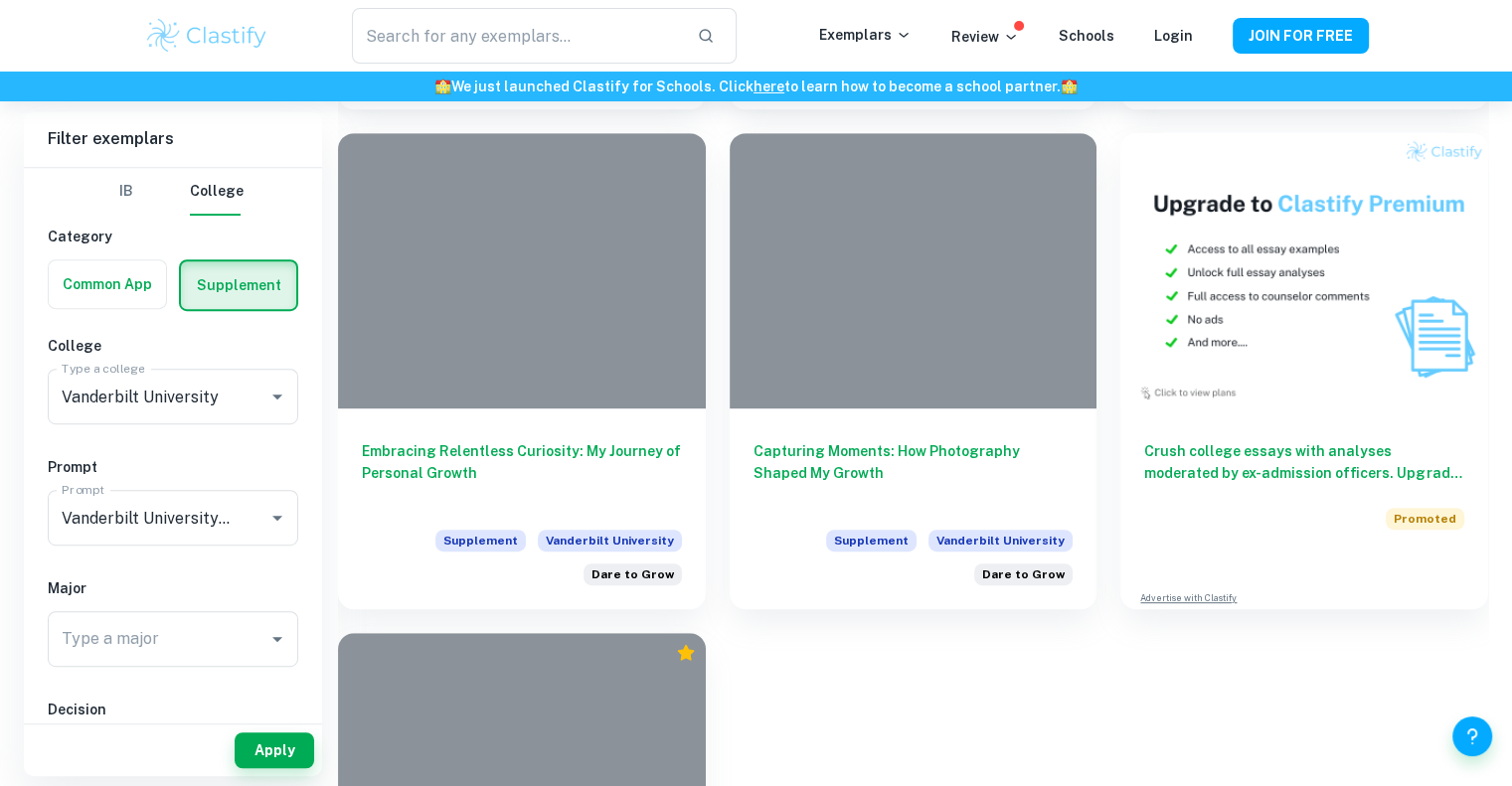 scroll, scrollTop: 938, scrollLeft: 0, axis: vertical 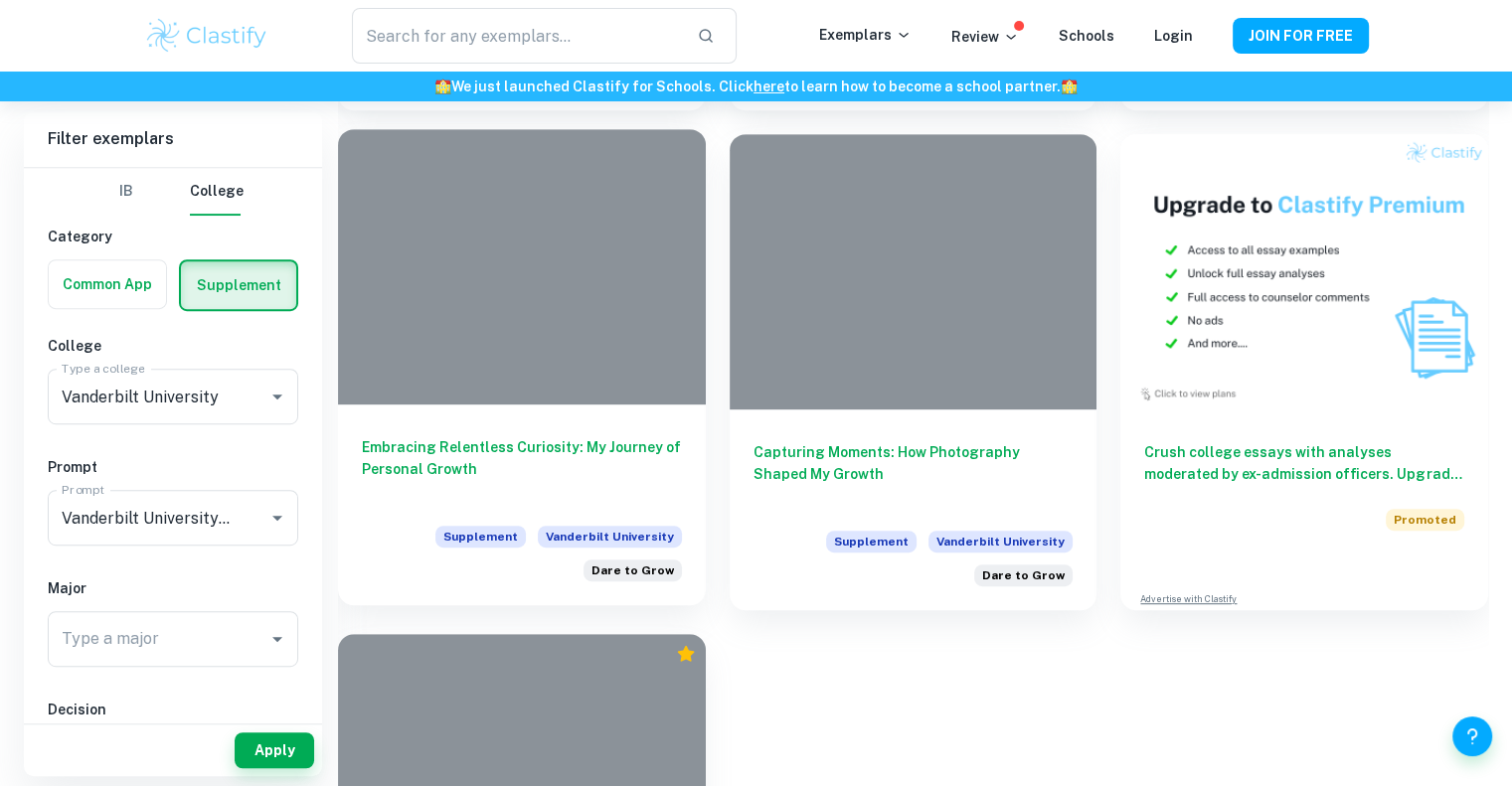 click on "Embracing Relentless Curiosity: My Journey of Personal Growth Supplement Vanderbilt University Dare to Grow" at bounding box center [522, 505] 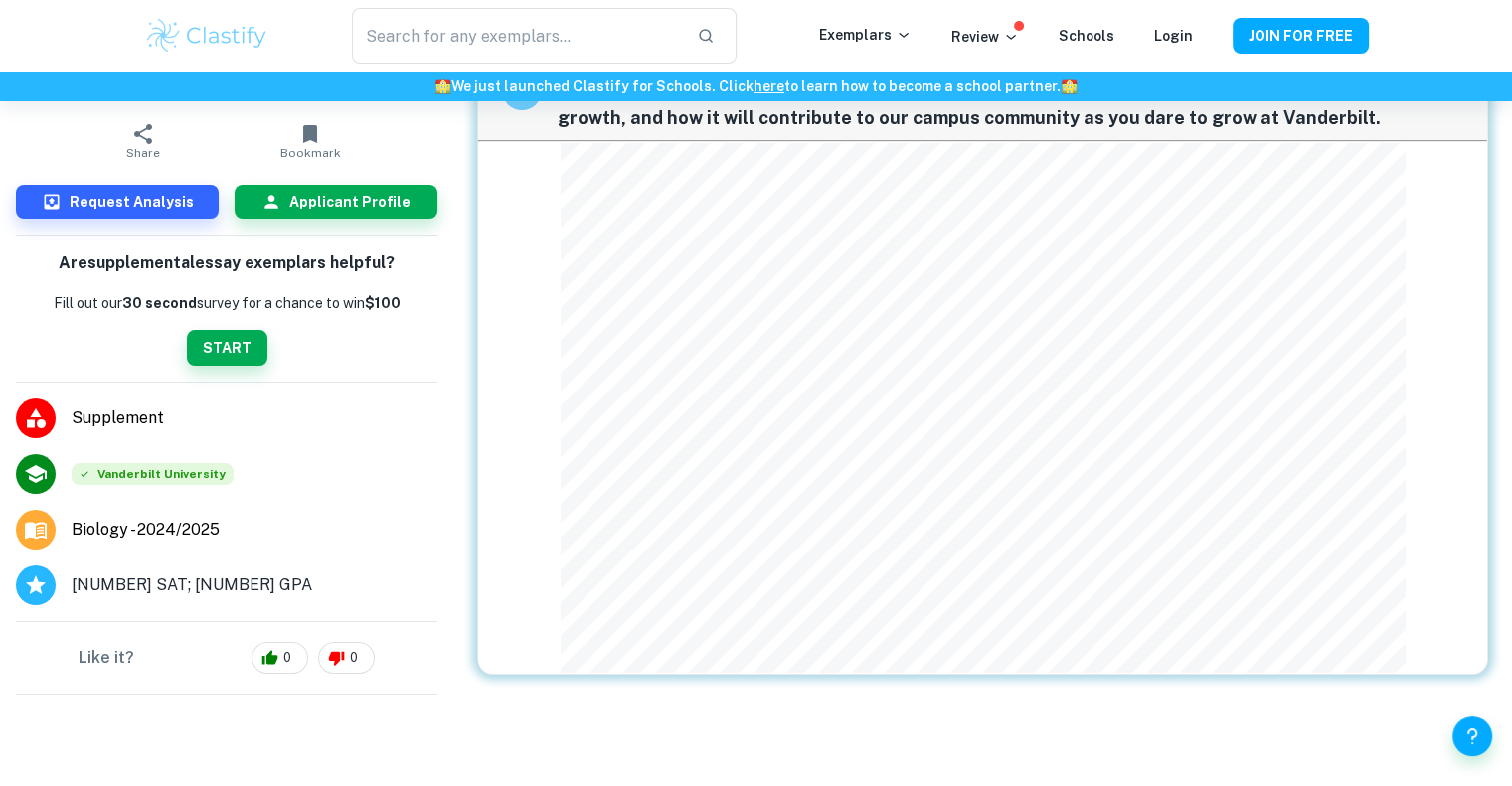 scroll, scrollTop: 0, scrollLeft: 0, axis: both 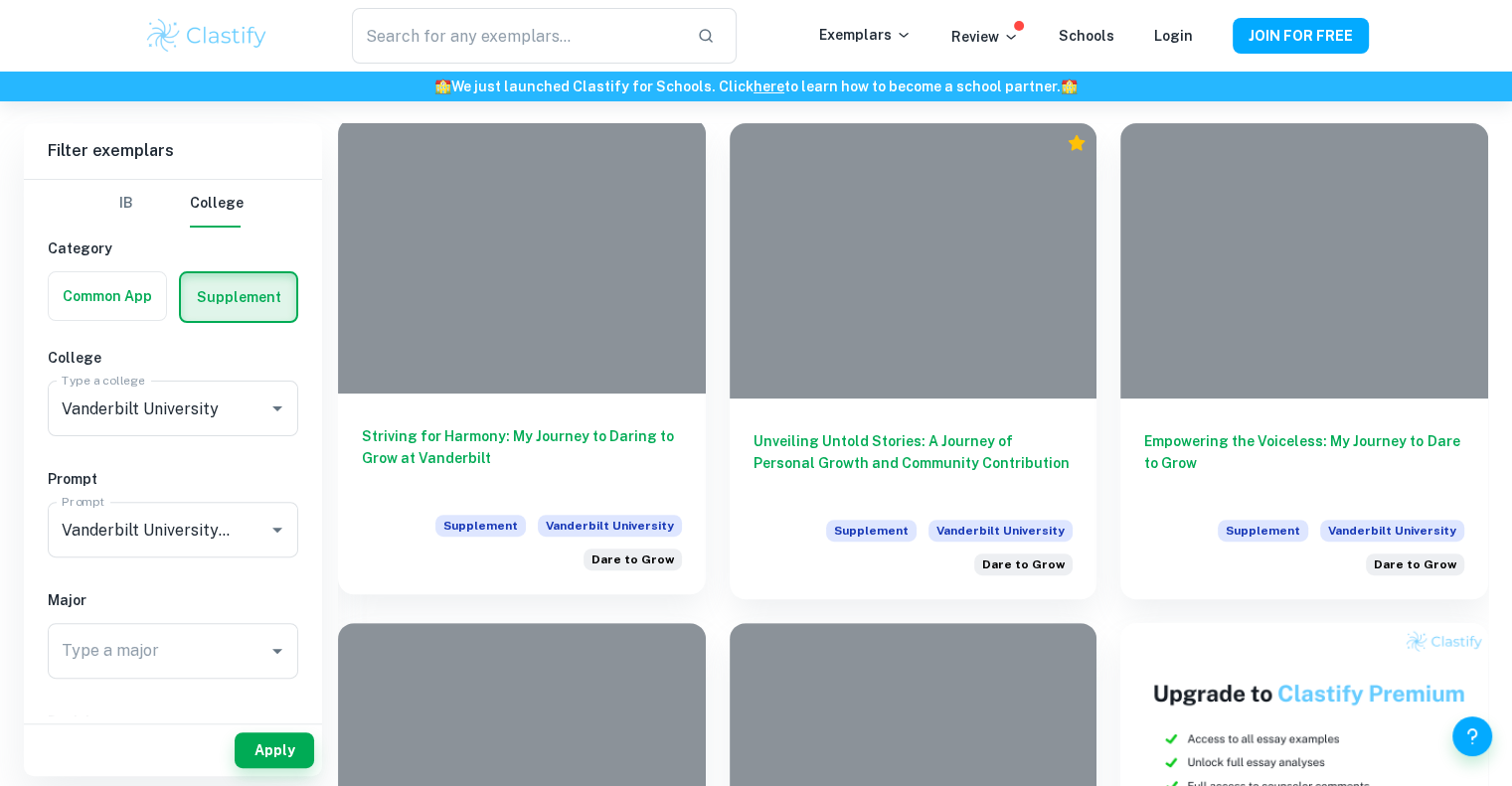 click at bounding box center (522, 255) 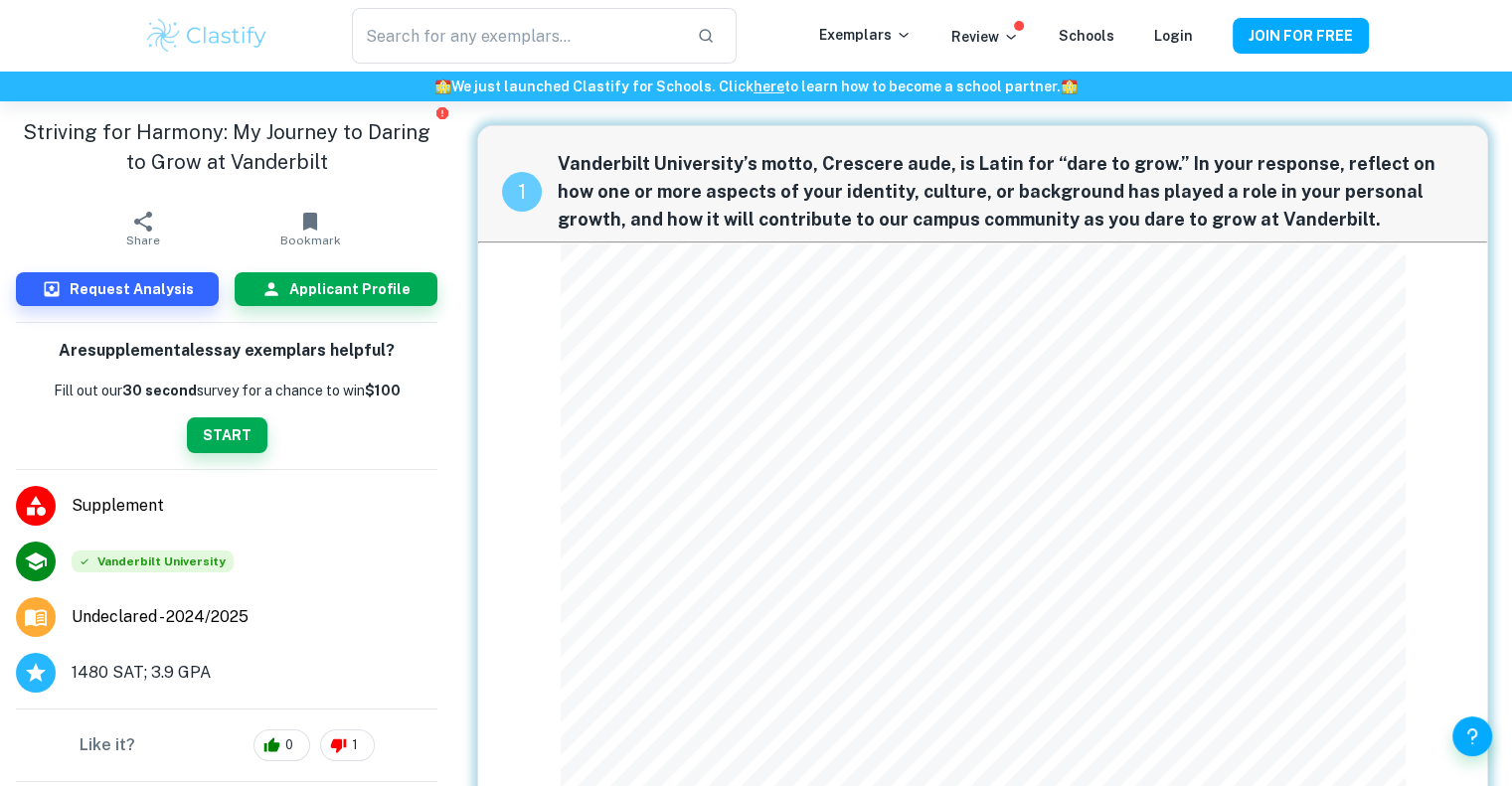 scroll, scrollTop: 103, scrollLeft: 0, axis: vertical 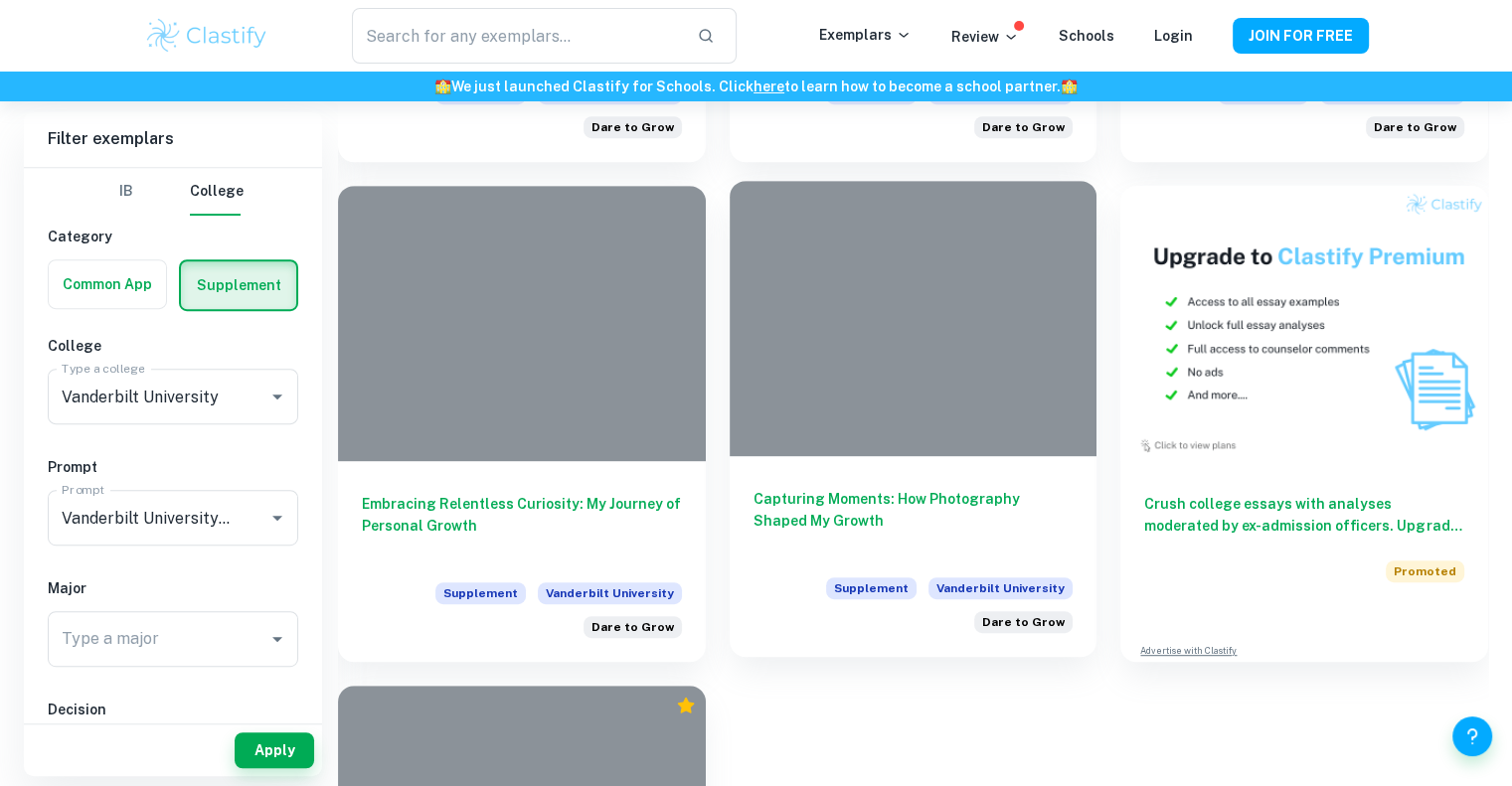 click at bounding box center (914, 318) 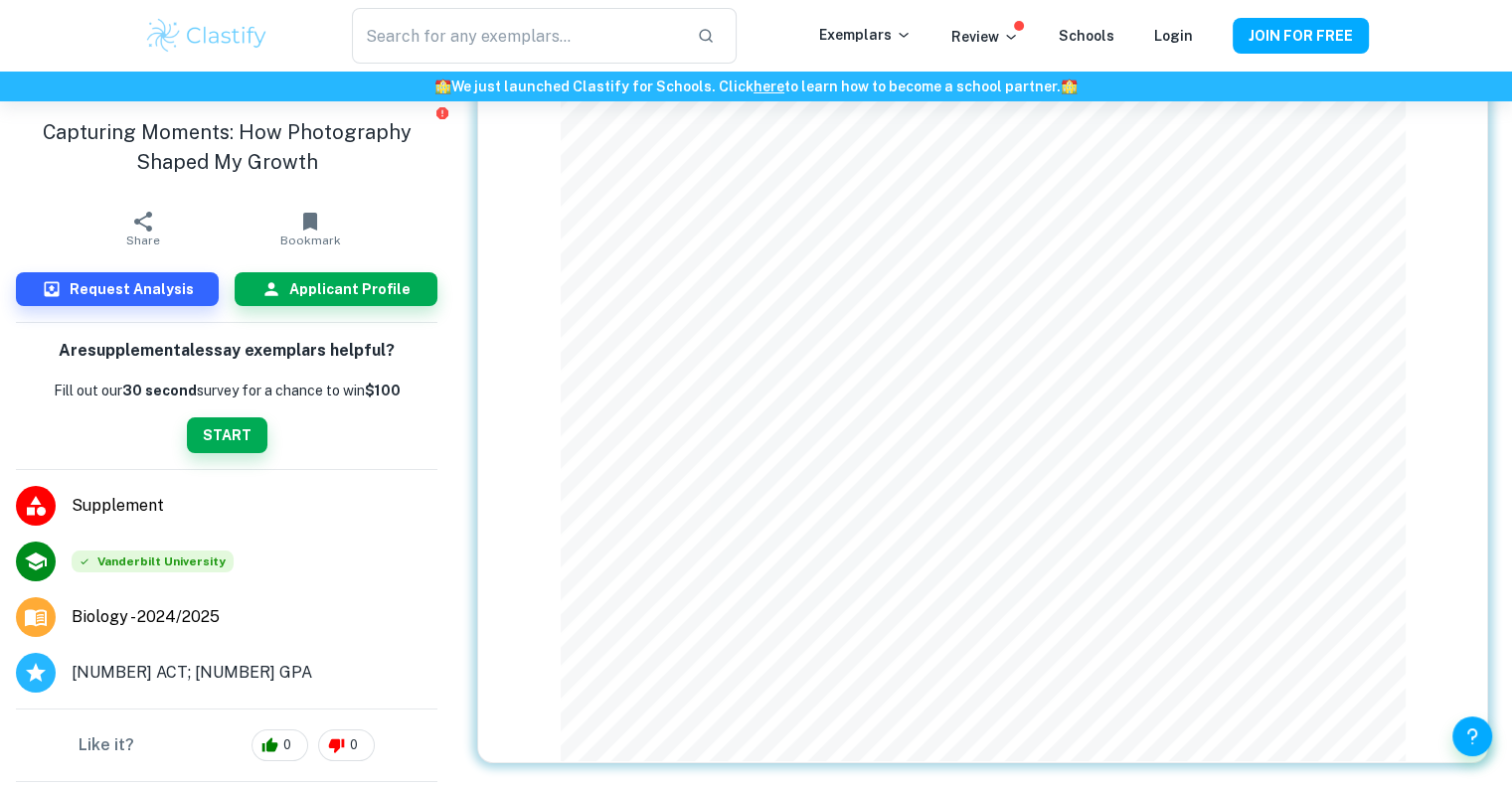 scroll, scrollTop: 252, scrollLeft: 0, axis: vertical 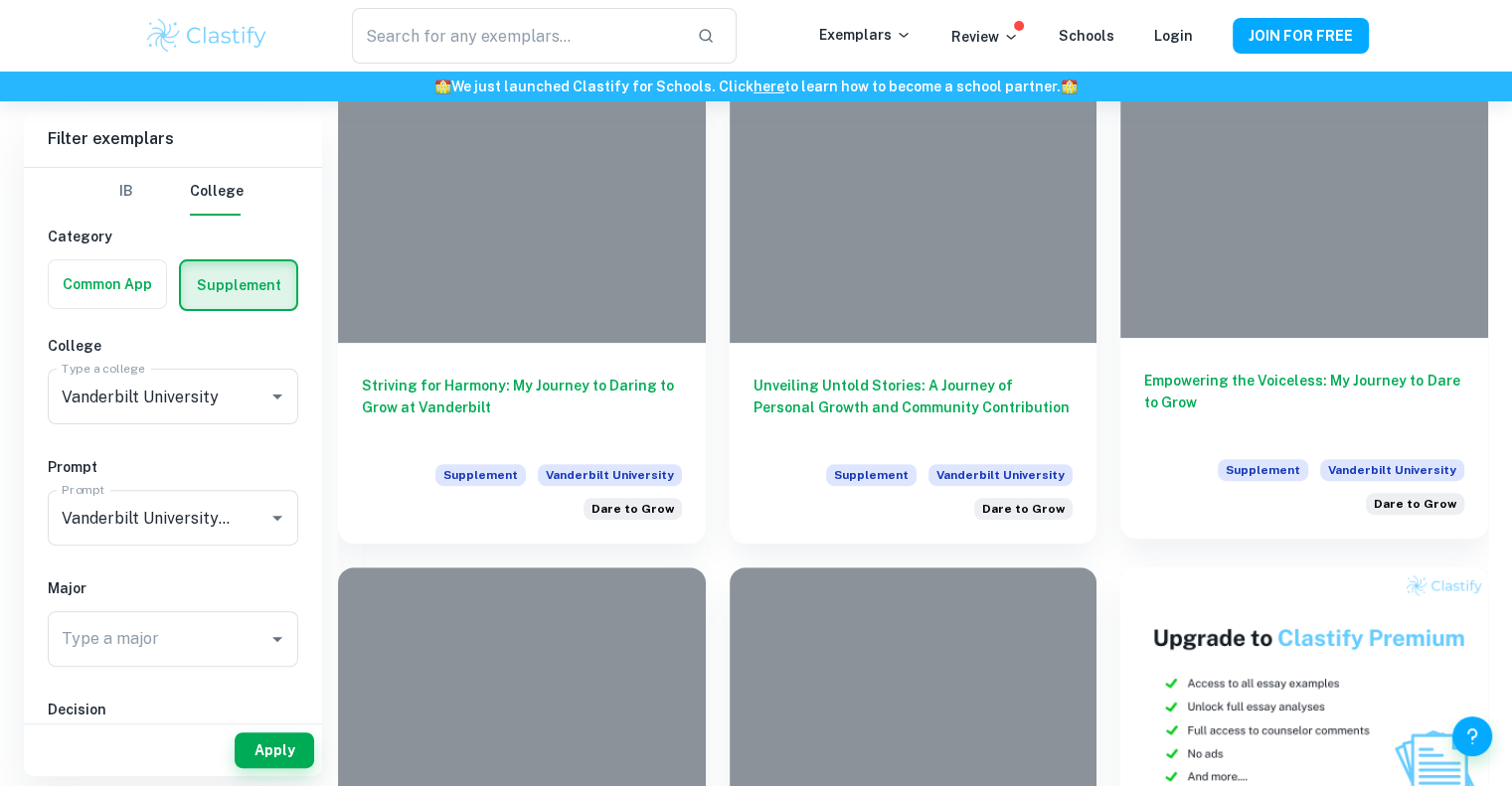 click on "Empowering the Voiceless: My Journey to Dare to Grow Supplement Vanderbilt University Dare to Grow" at bounding box center [1304, 438] 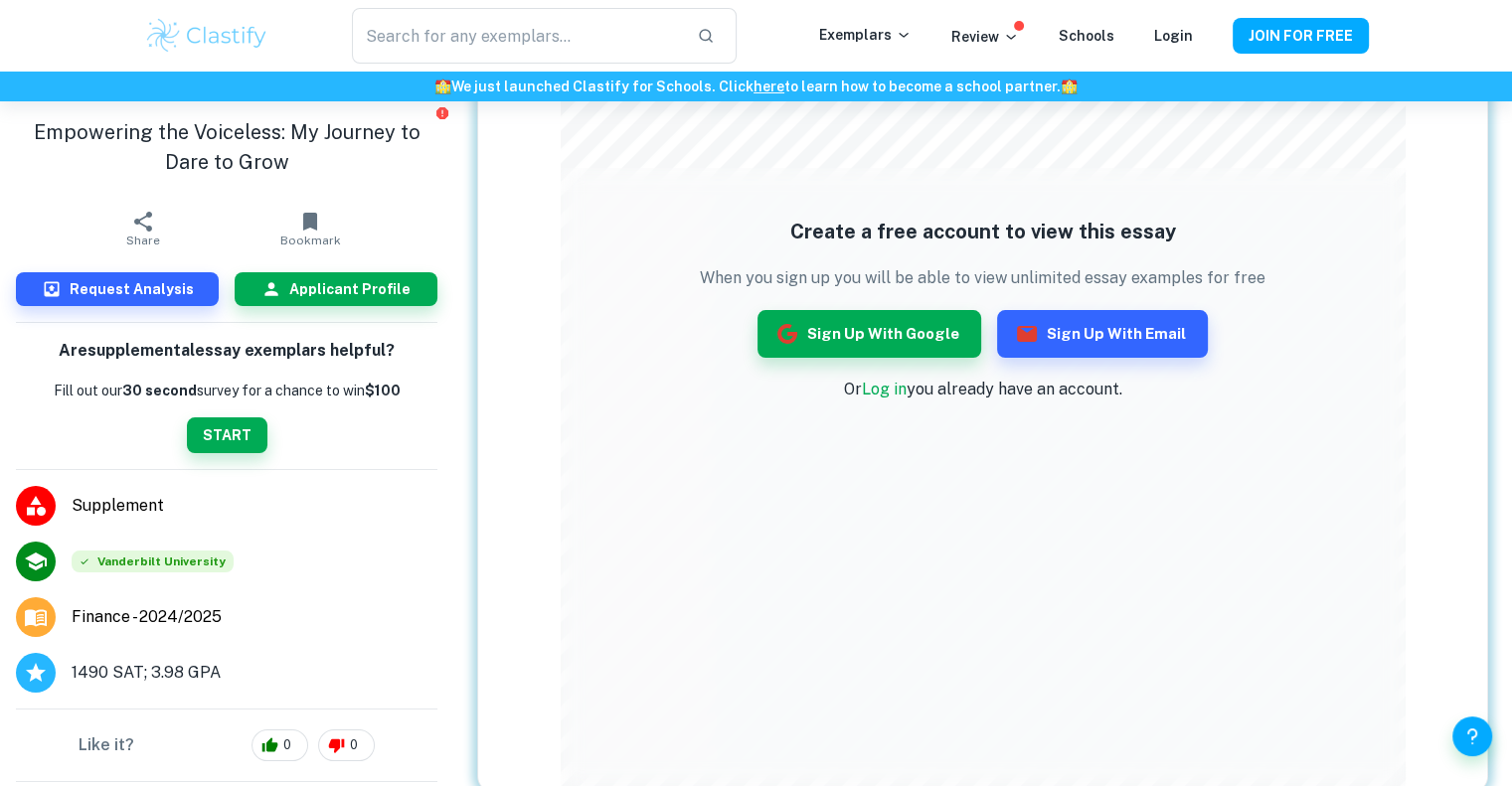 scroll, scrollTop: 0, scrollLeft: 0, axis: both 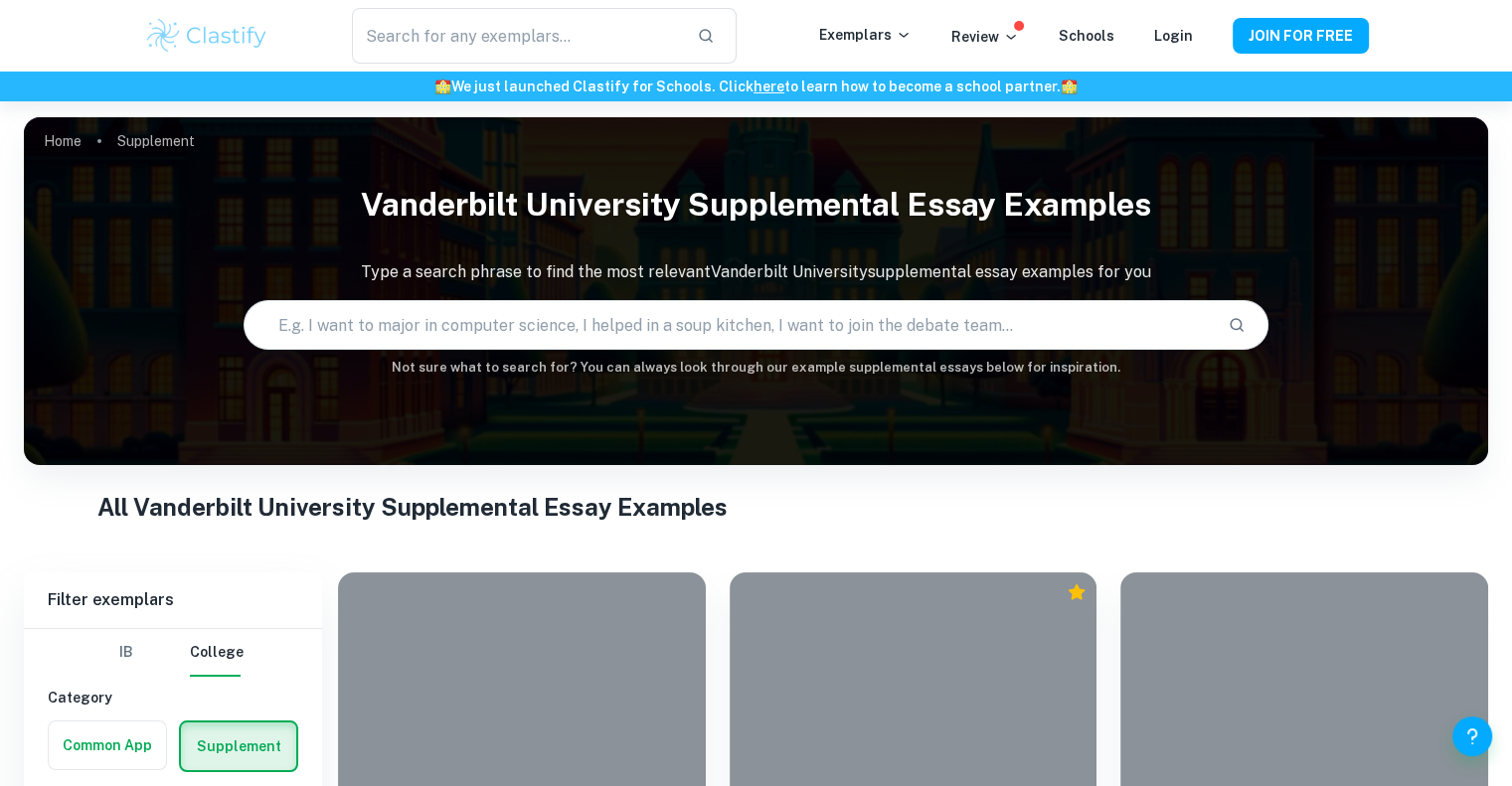 click on "All Vanderbilt University Supplemental Essay Examples" at bounding box center [756, 507] 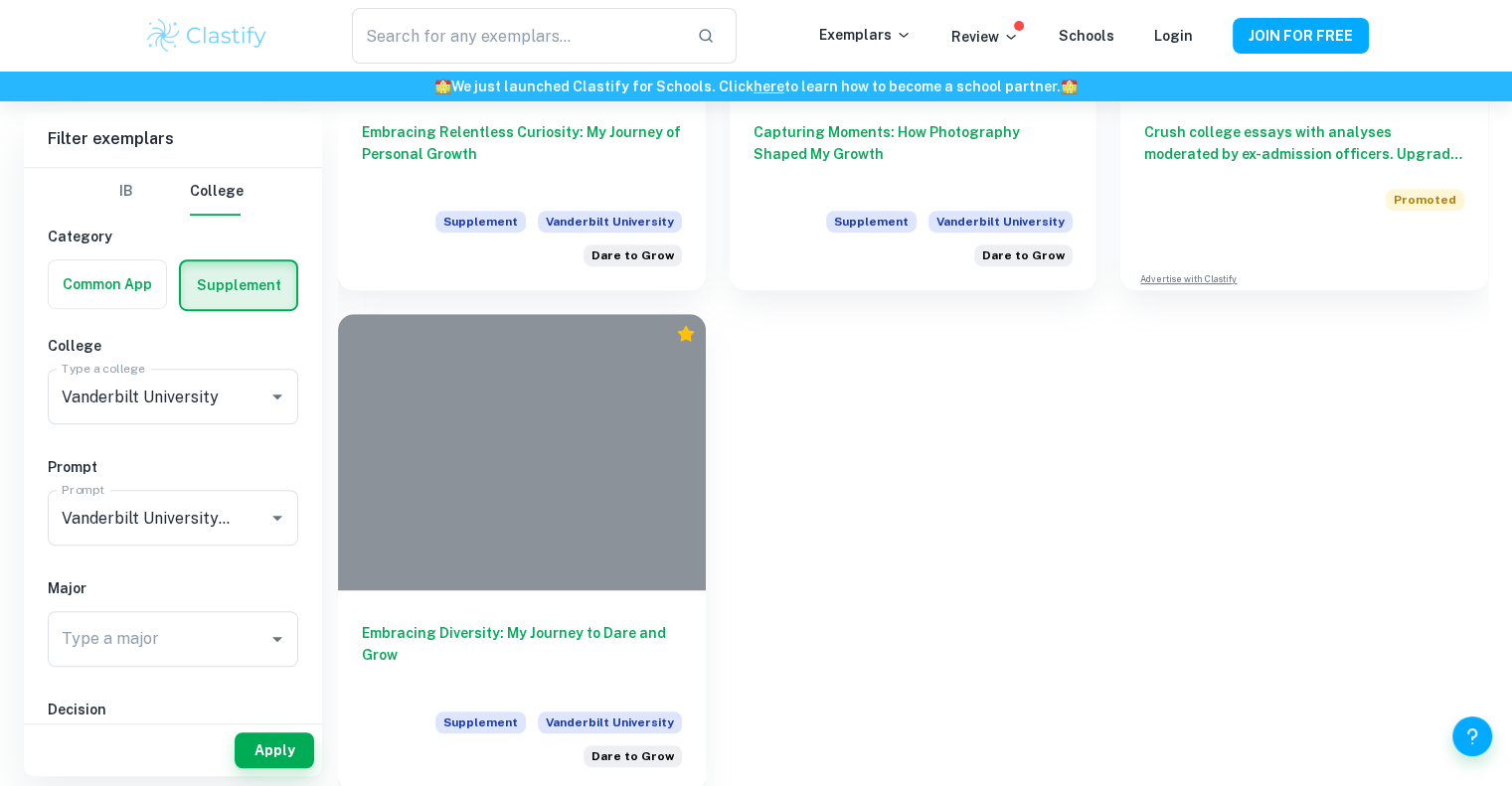 scroll, scrollTop: 1262, scrollLeft: 0, axis: vertical 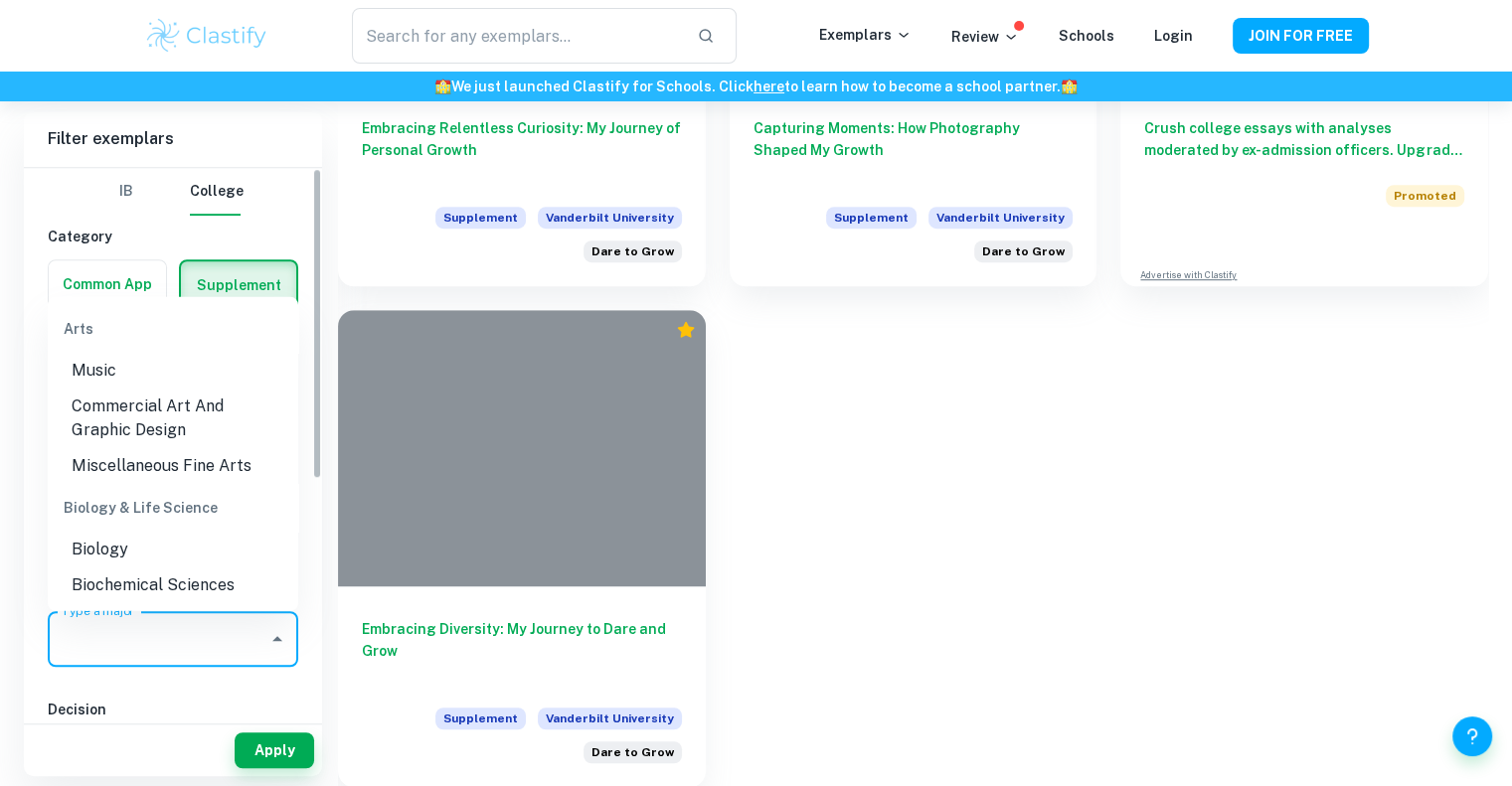 click on "Type a major" at bounding box center [158, 639] 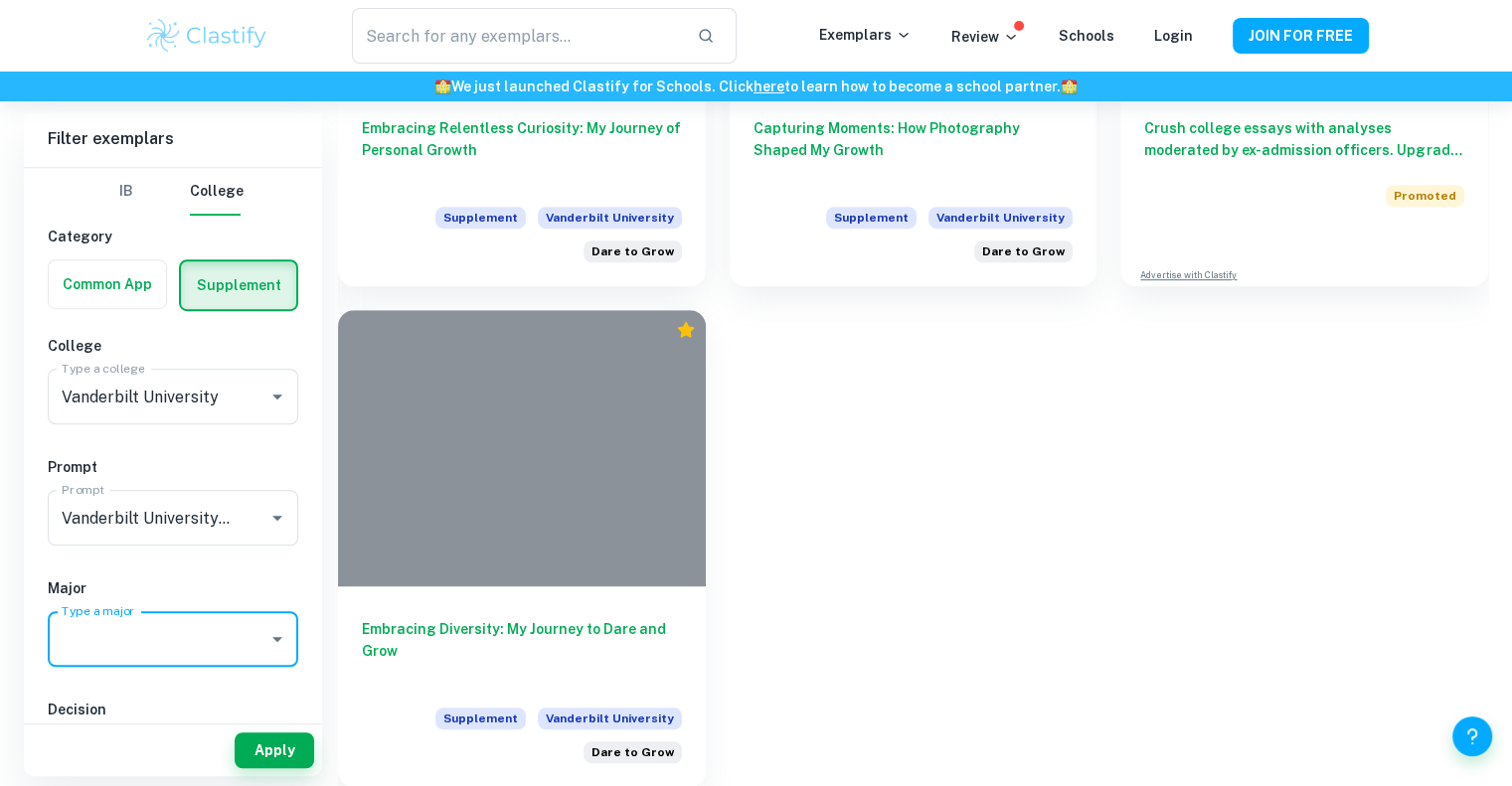 click on "Type a major" at bounding box center (158, 639) 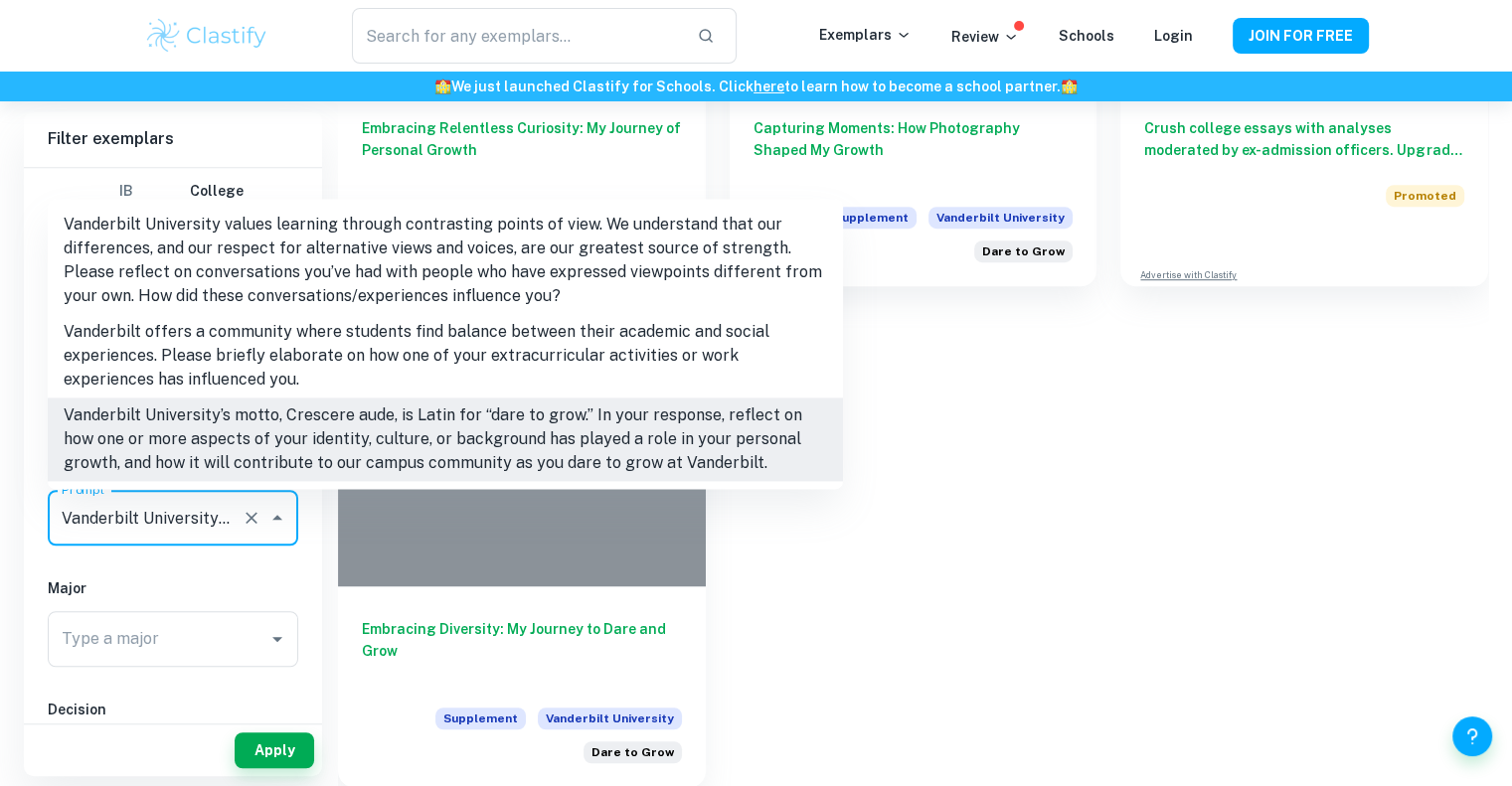 click on "Vanderbilt University’s motto, Crescere aude, is Latin for “dare to grow.” In your response, reflect on how one or more aspects of your identity, culture, or background has played a role in your personal growth, and how it will contribute to our campus community as you dare to grow at Vanderbilt." at bounding box center [145, 518] 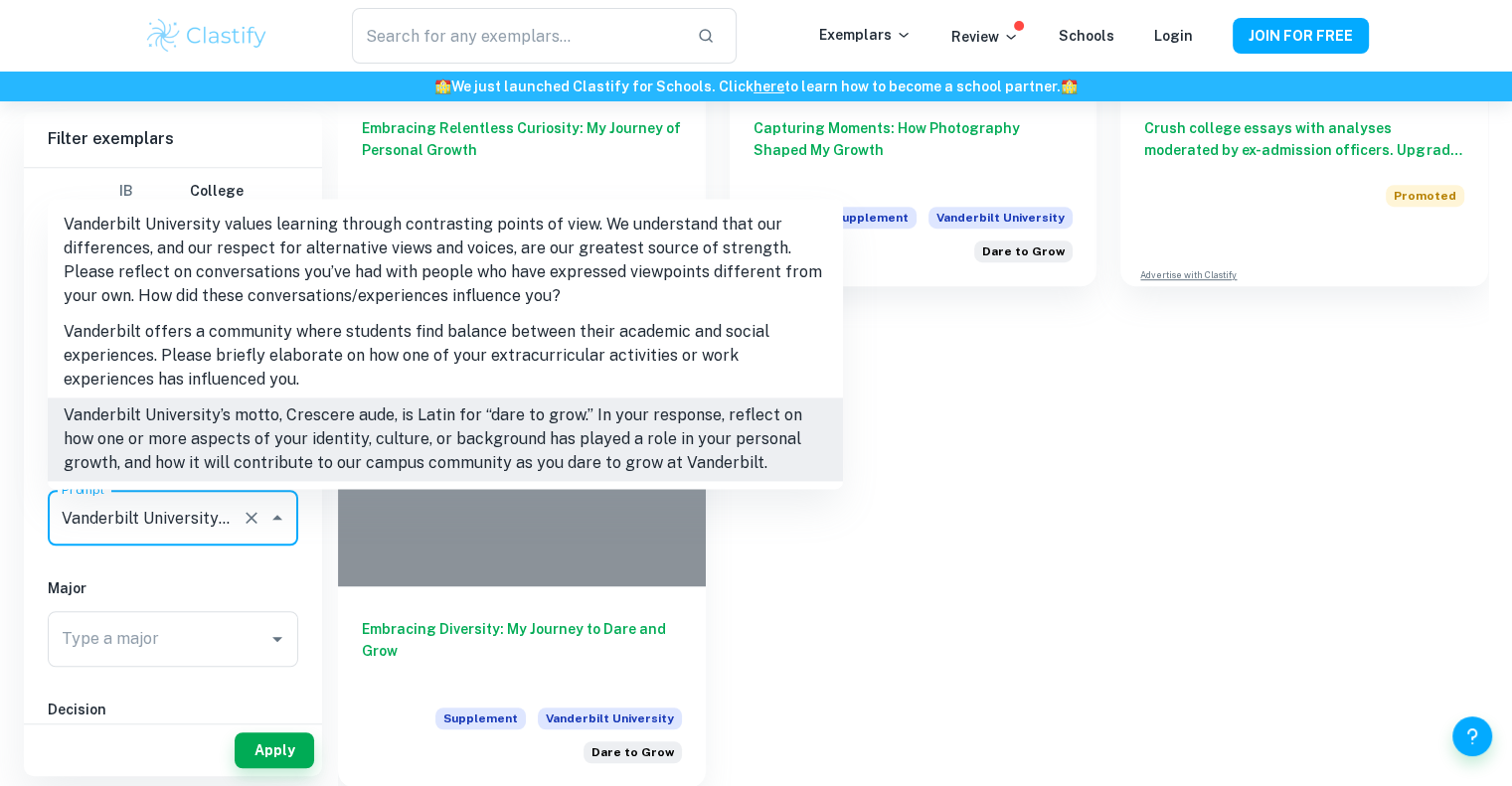 click on "Striving for Harmony: My Journey to Daring to Grow at Vanderbilt Supplement Vanderbilt University Dare to Grow Unveiling Untold Stories: A Journey of Personal Growth and Community Contribution Supplement Vanderbilt University Dare to Grow Empowering the Voiceless: My Journey to Dare to Grow Supplement Vanderbilt University Dare to Grow Embracing Relentless Curiosity: My Journey of Personal Growth Supplement Vanderbilt University Dare to Grow Capturing Moments: How Photography Shaped My Growth Supplement Vanderbilt University Dare to Grow Crush college essays with analyses moderated by ex-admission officers. Upgrade now  🚀 Promoted Advertise with Clastify   Embracing Diversity: My Journey to Dare and Grow Supplement Vanderbilt University Dare to Grow" at bounding box center (901, 37) 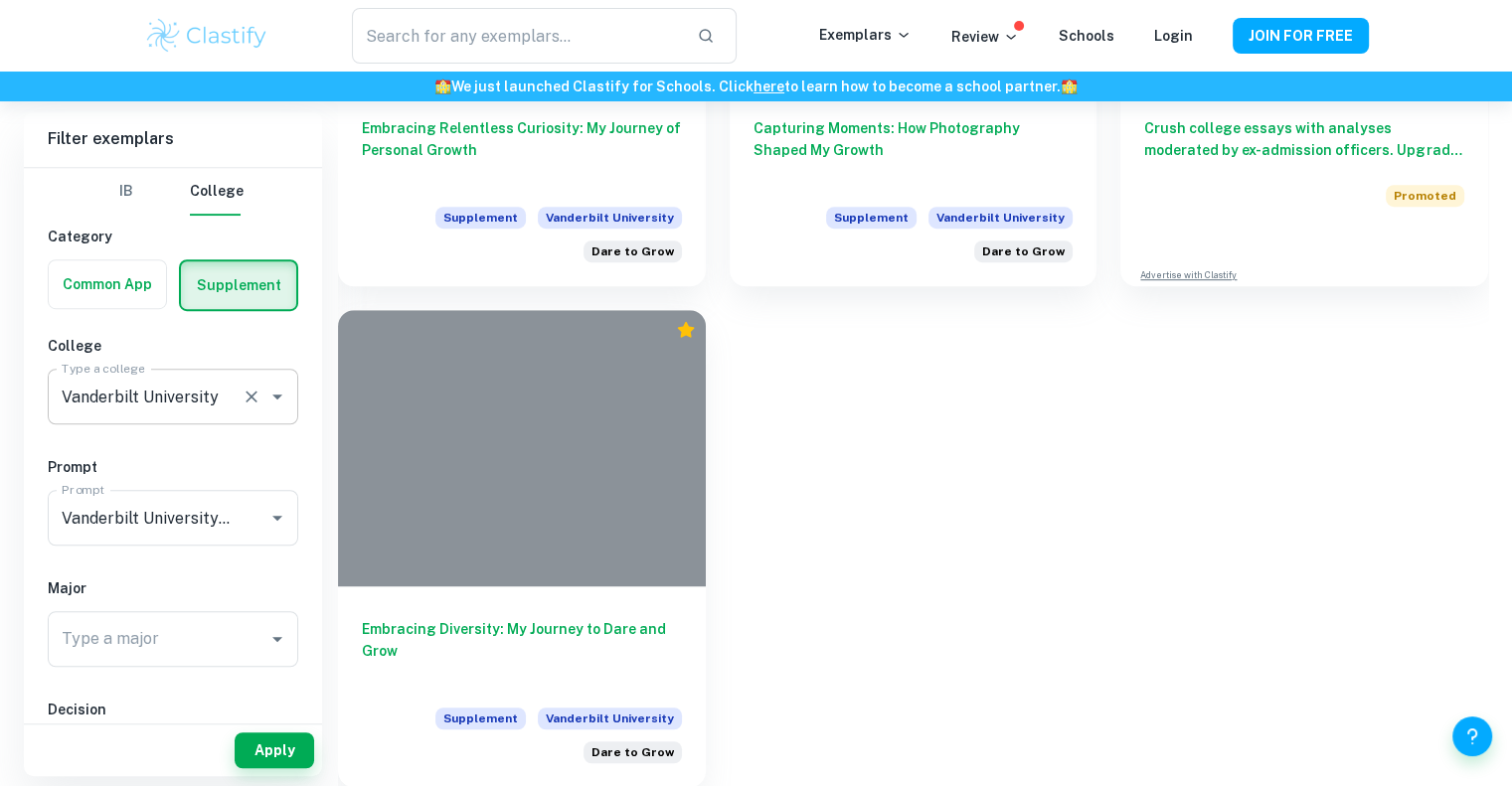 click on "Vanderbilt University Type a college" at bounding box center (173, 396) 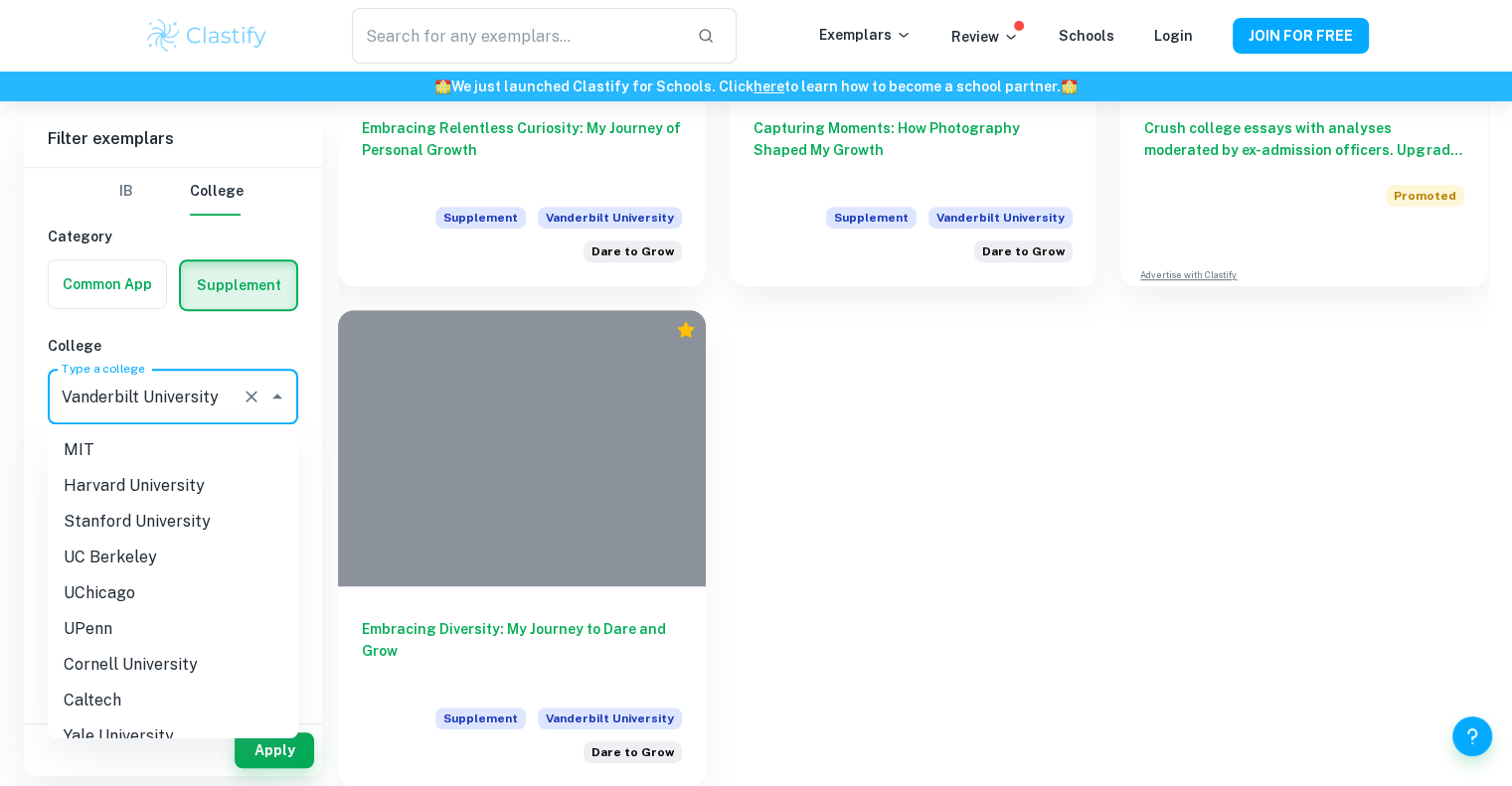 scroll, scrollTop: 1328, scrollLeft: 0, axis: vertical 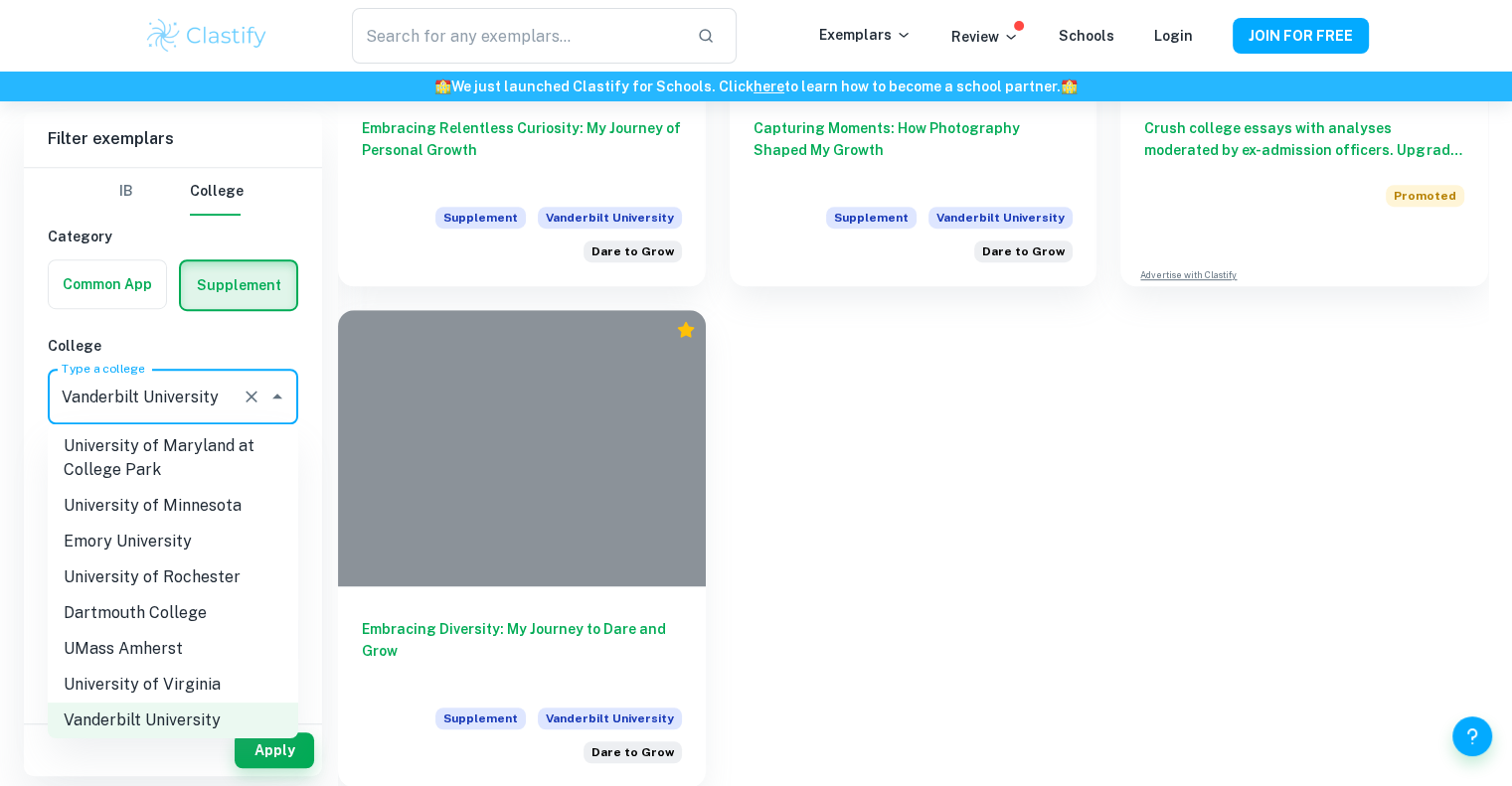 click on "Emory University" at bounding box center (173, 542) 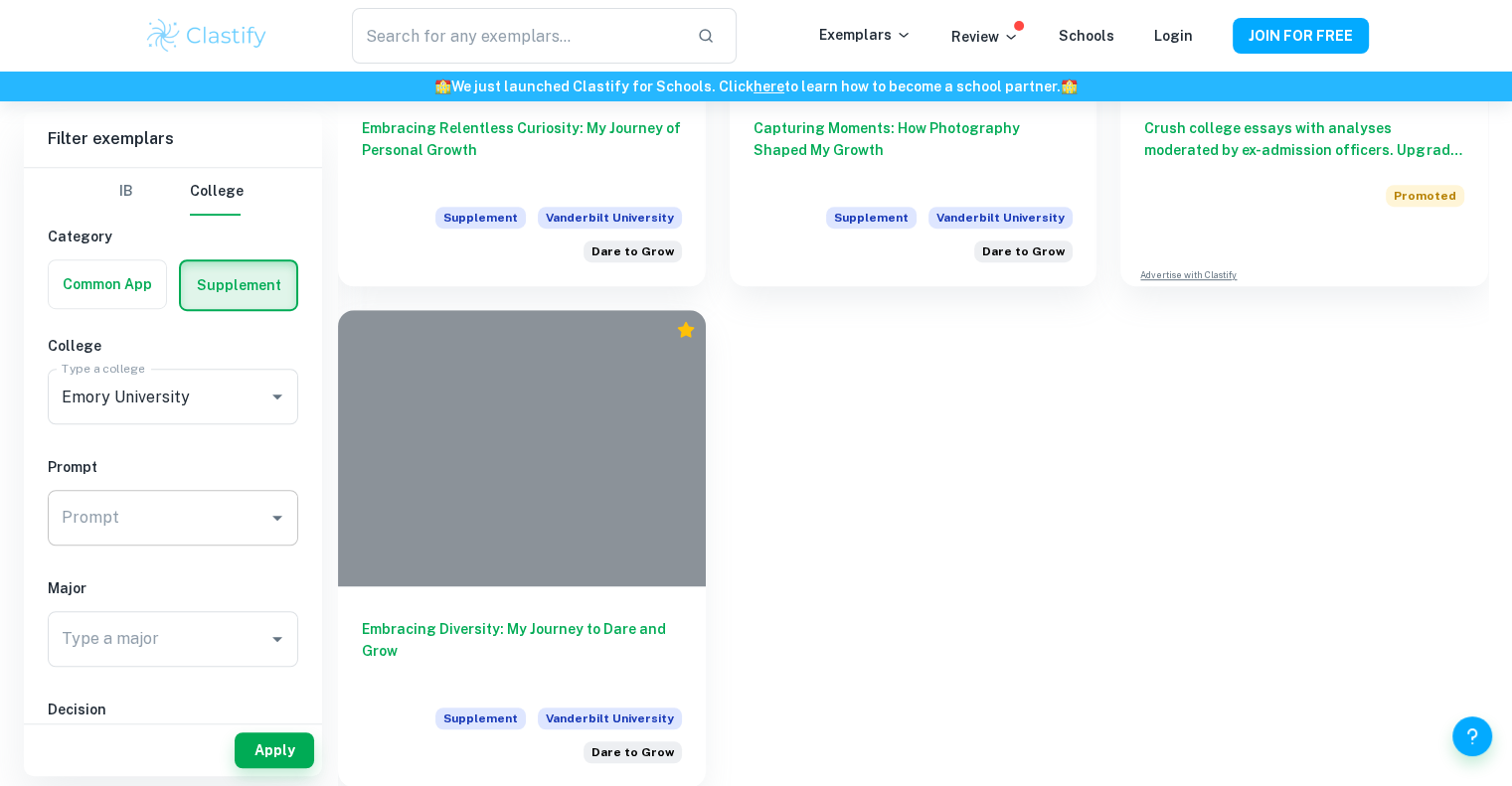 click on "Prompt" at bounding box center [158, 518] 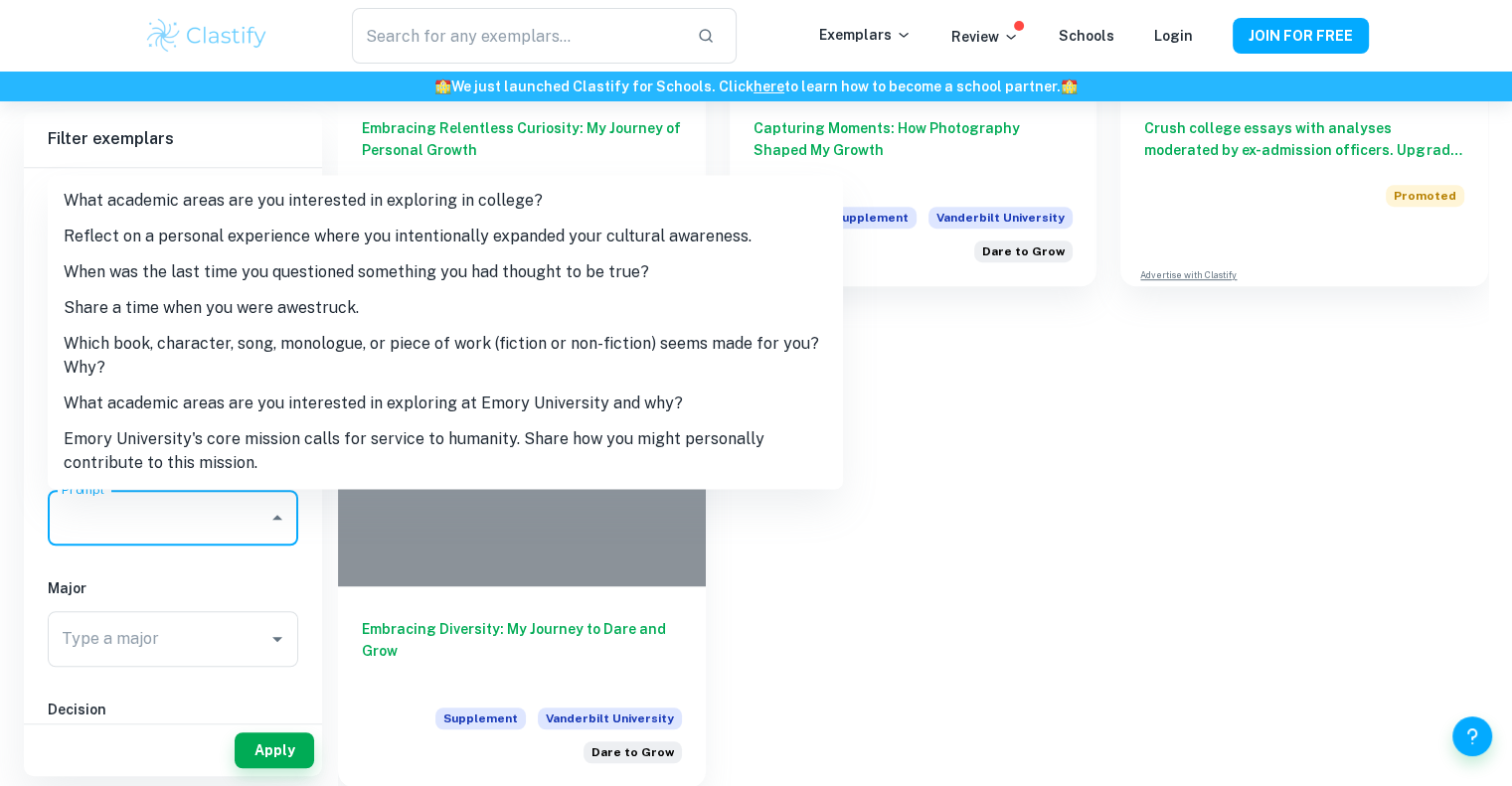 click on "Reflect on a personal experience where you intentionally expanded your cultural awareness." at bounding box center [445, 236] 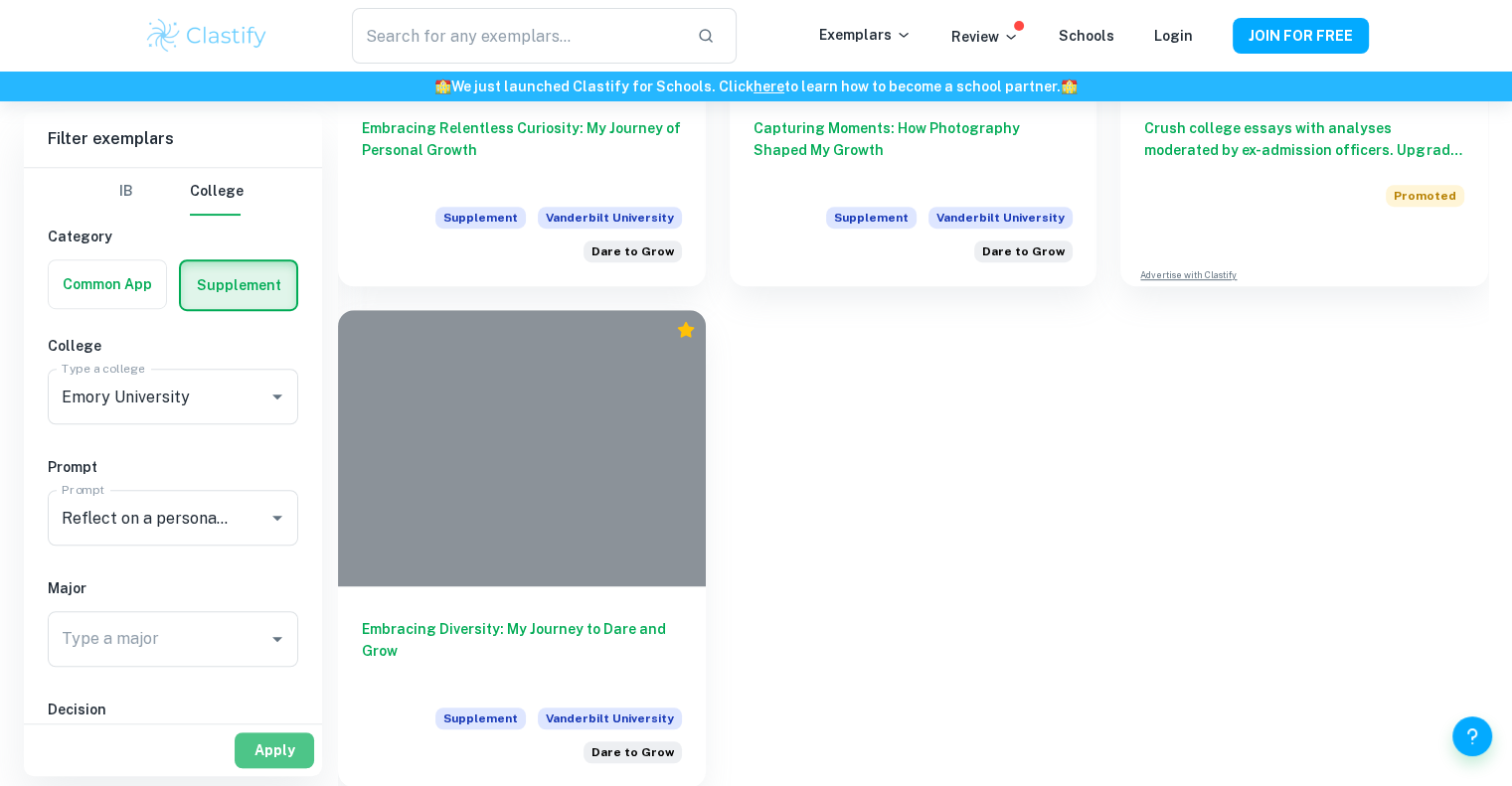 click on "Apply" at bounding box center [274, 750] 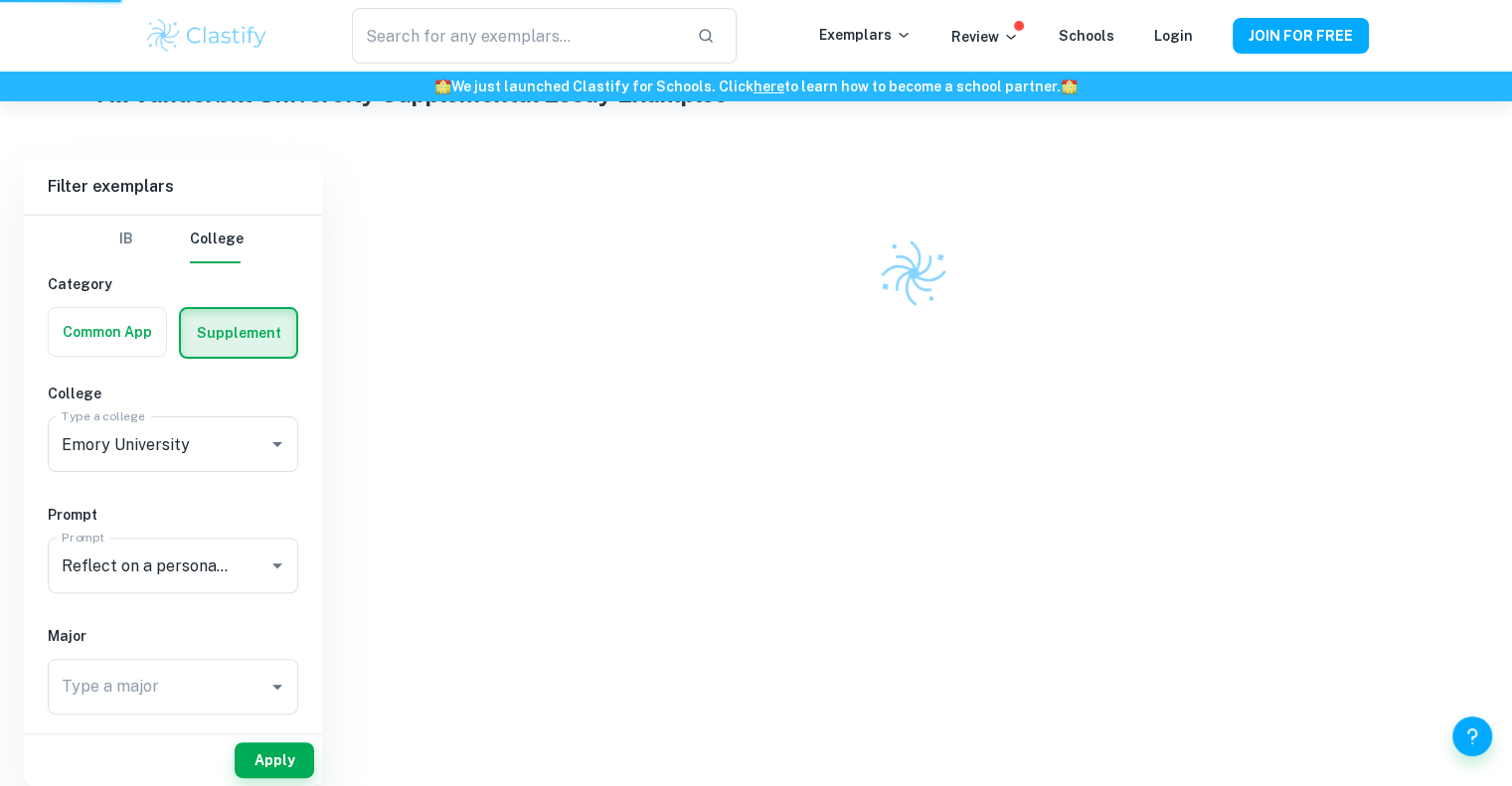 scroll, scrollTop: 337, scrollLeft: 0, axis: vertical 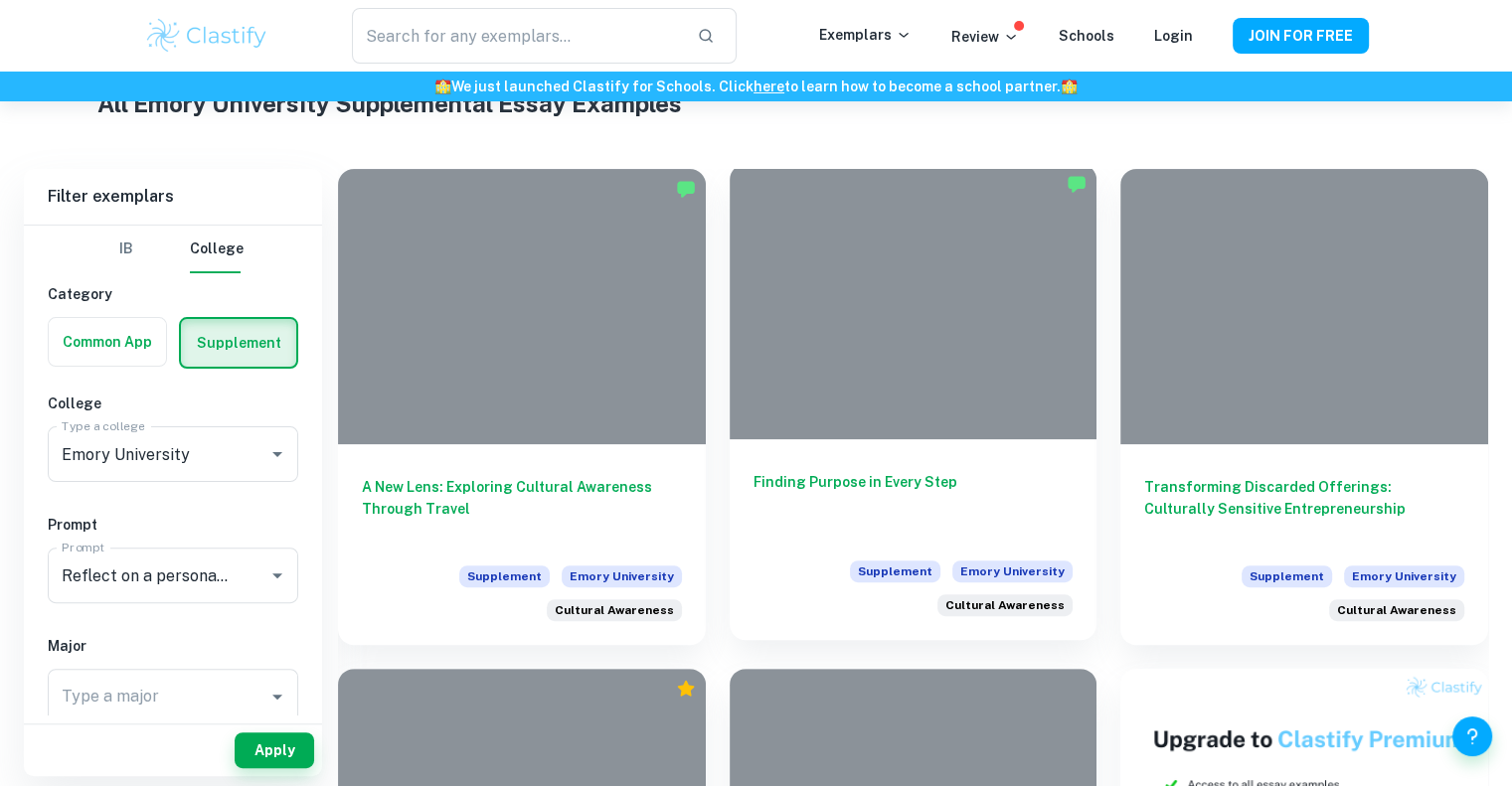 click on "Finding Purpose in Every Step" at bounding box center [914, 504] 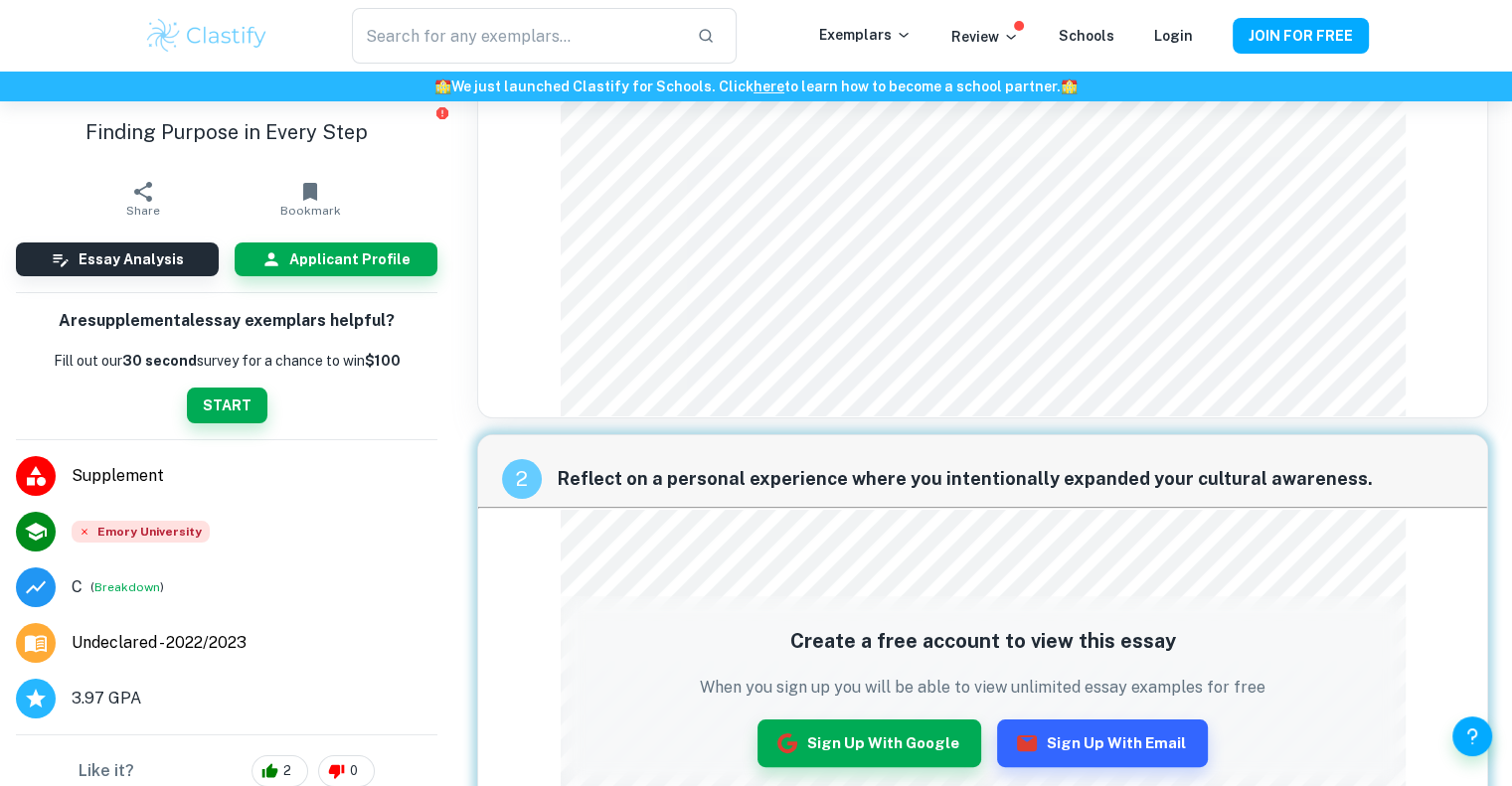 scroll, scrollTop: 0, scrollLeft: 0, axis: both 